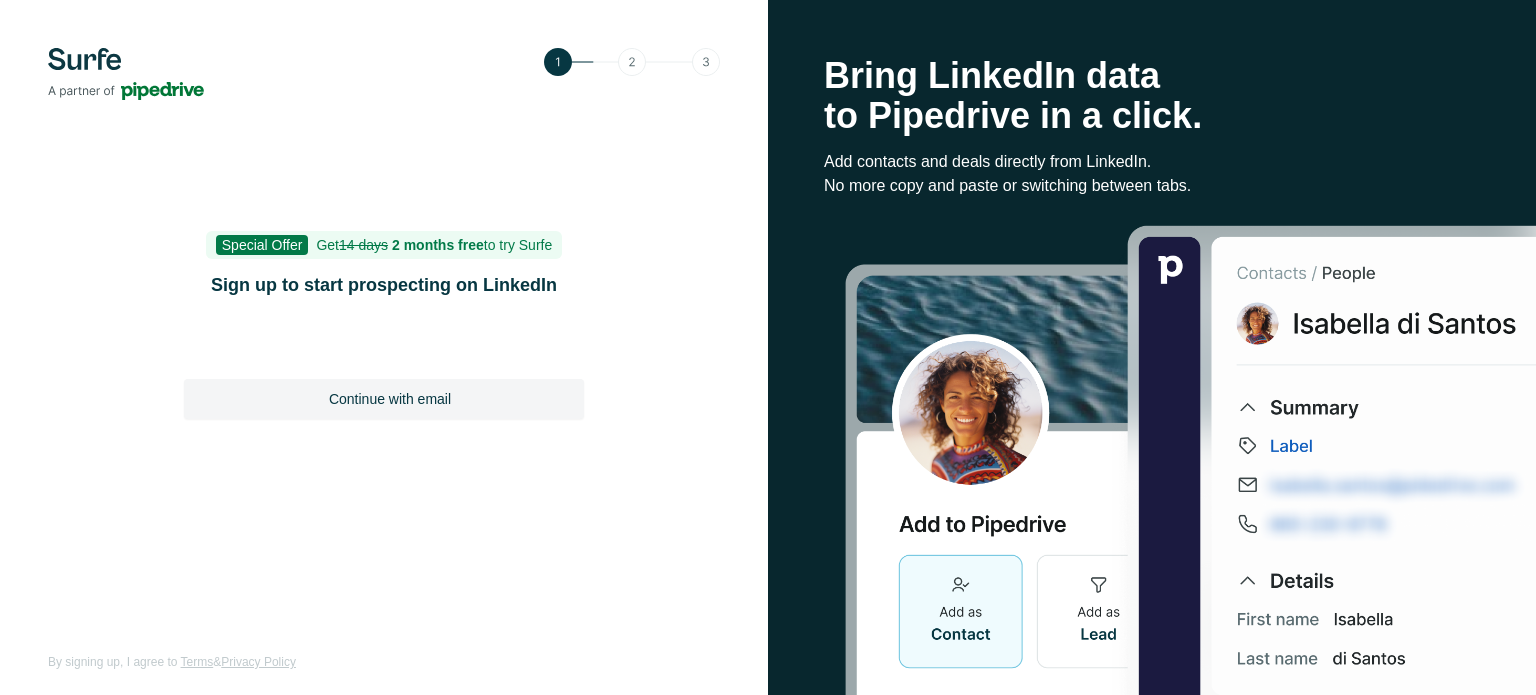 scroll, scrollTop: 0, scrollLeft: 0, axis: both 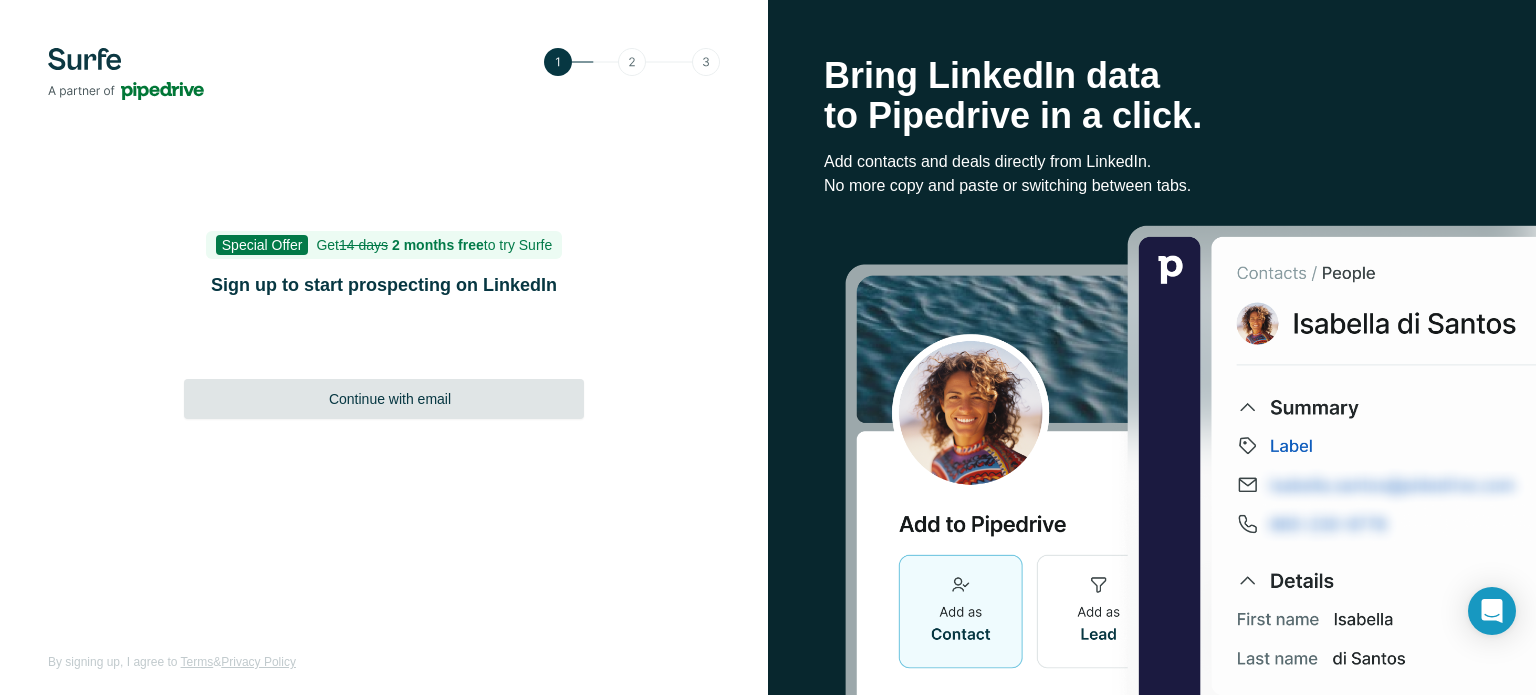 click on "Continue with email" at bounding box center [384, 399] 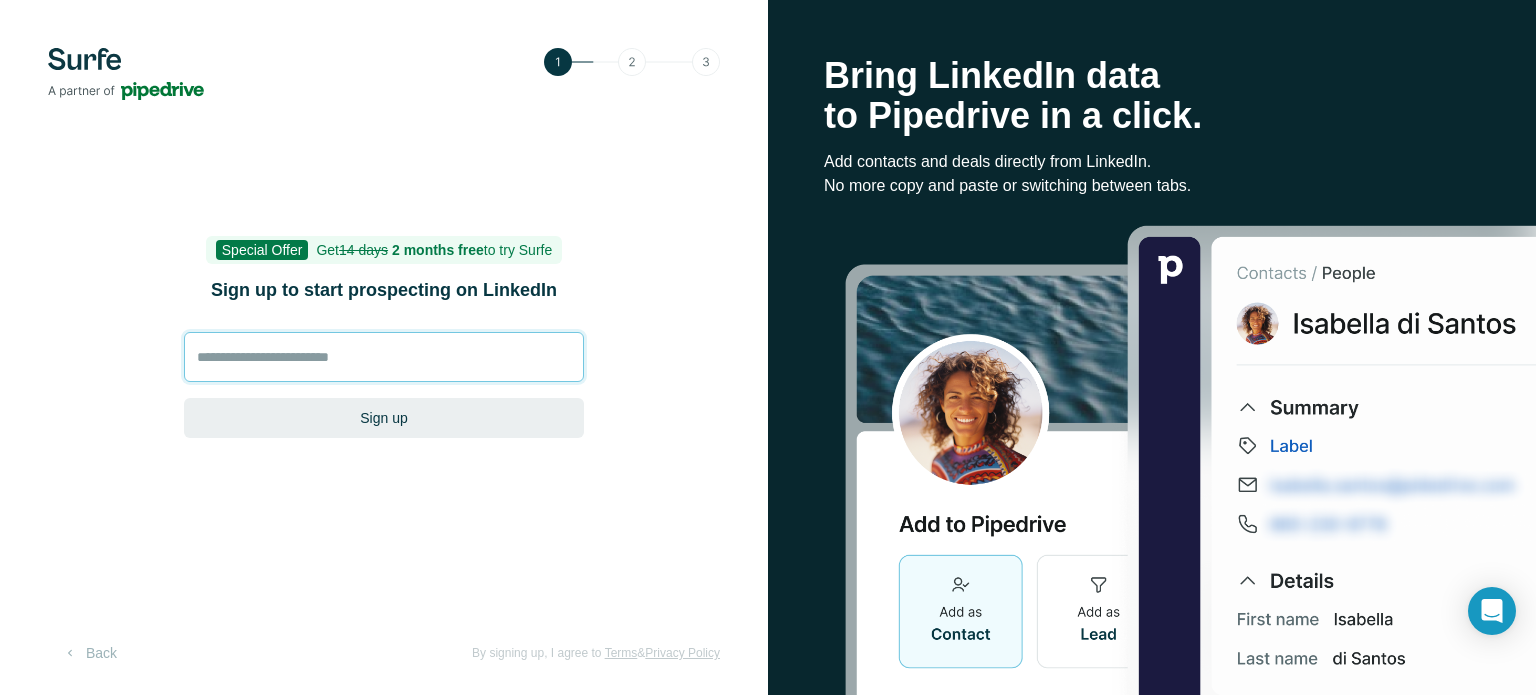click at bounding box center [384, 357] 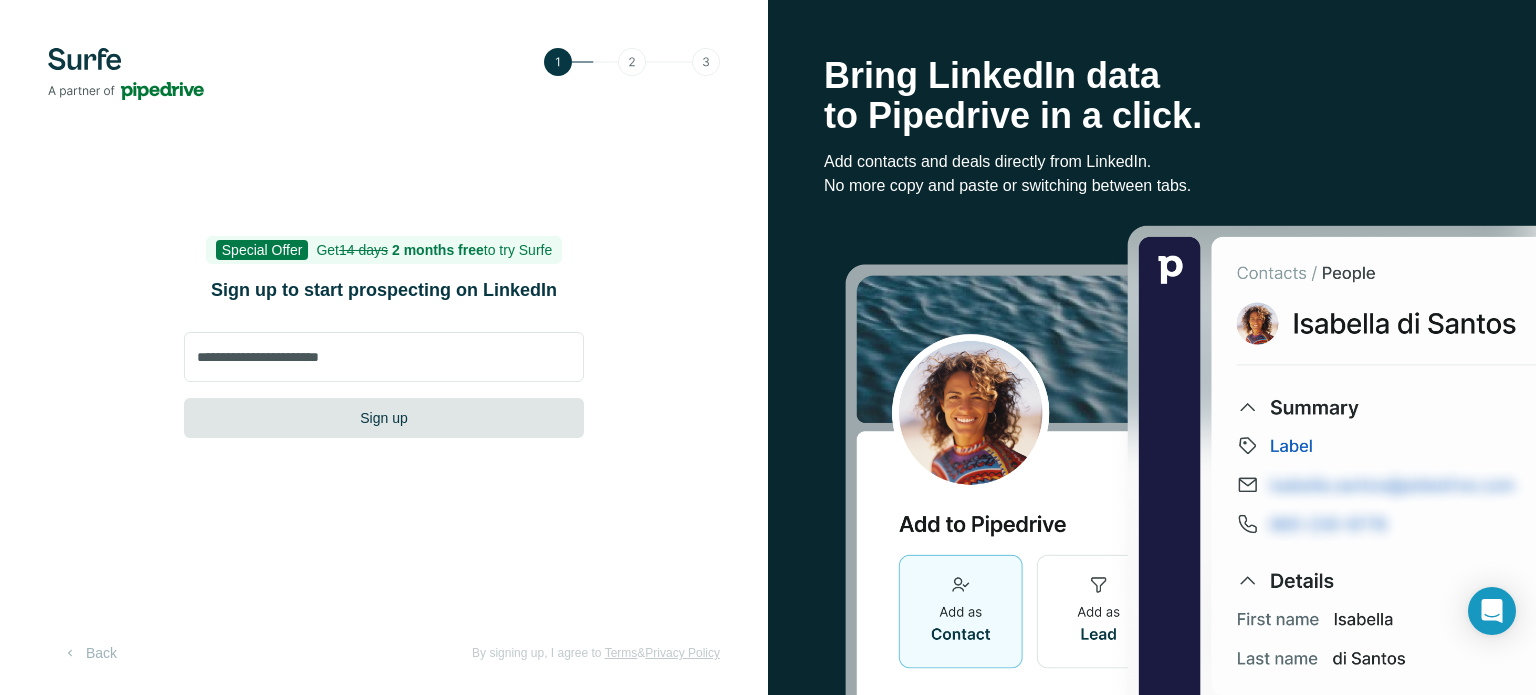 click on "Sign up" at bounding box center [384, 418] 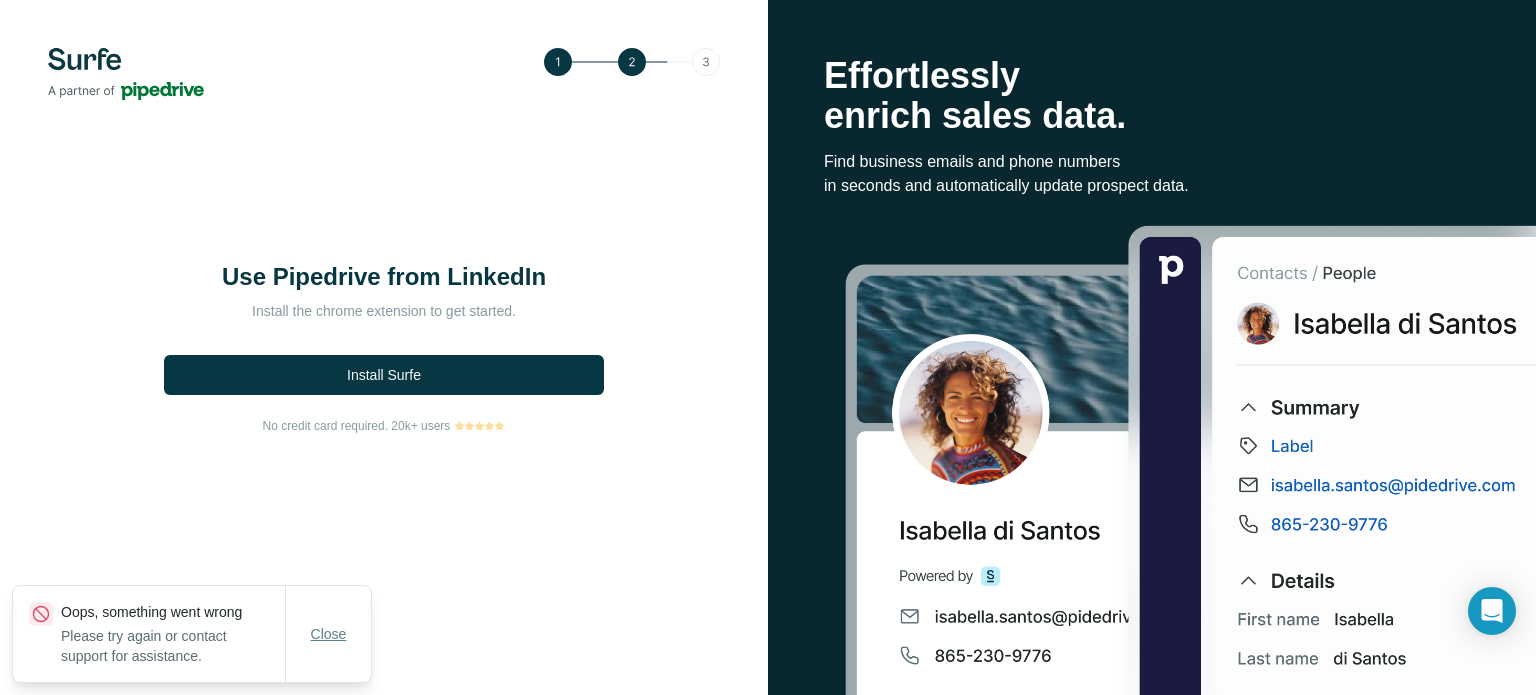 click on "Close" at bounding box center [329, 634] 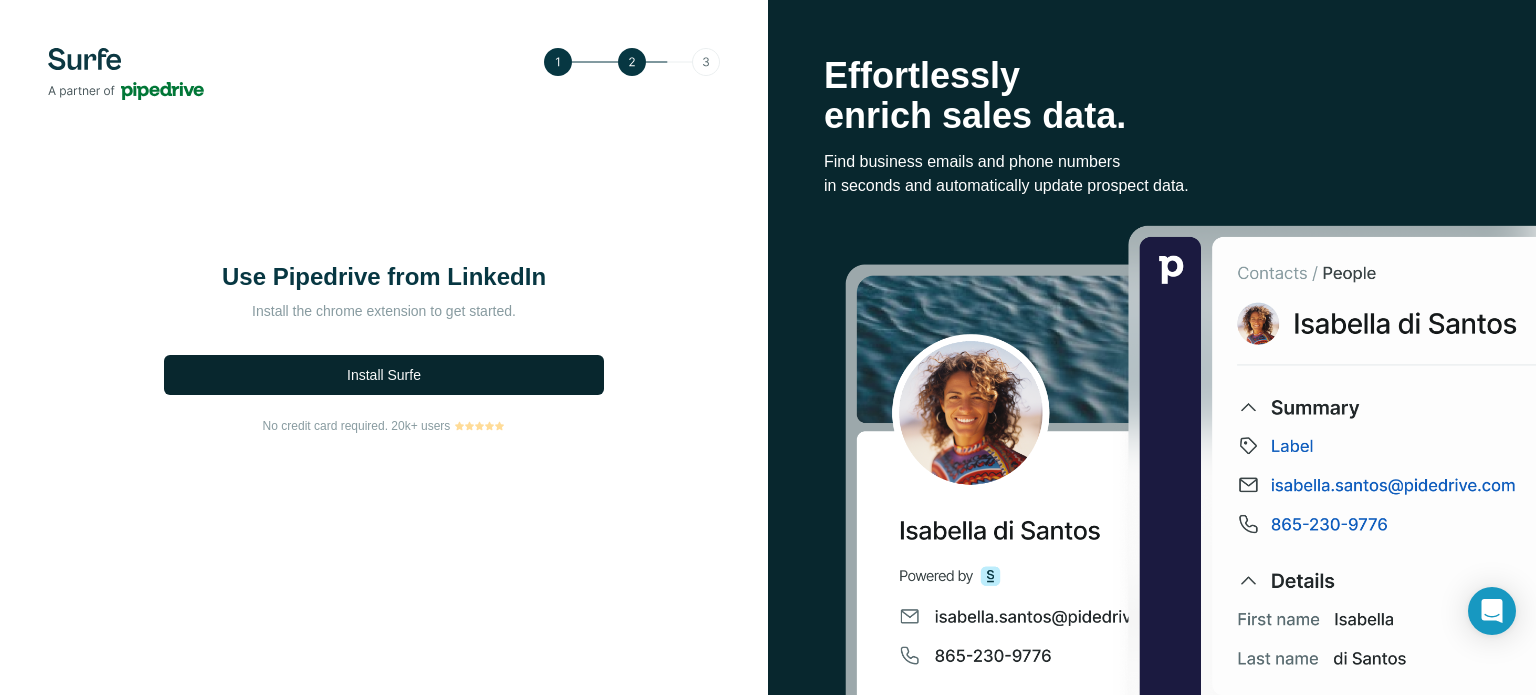 click on "Install Surfe" at bounding box center [384, 375] 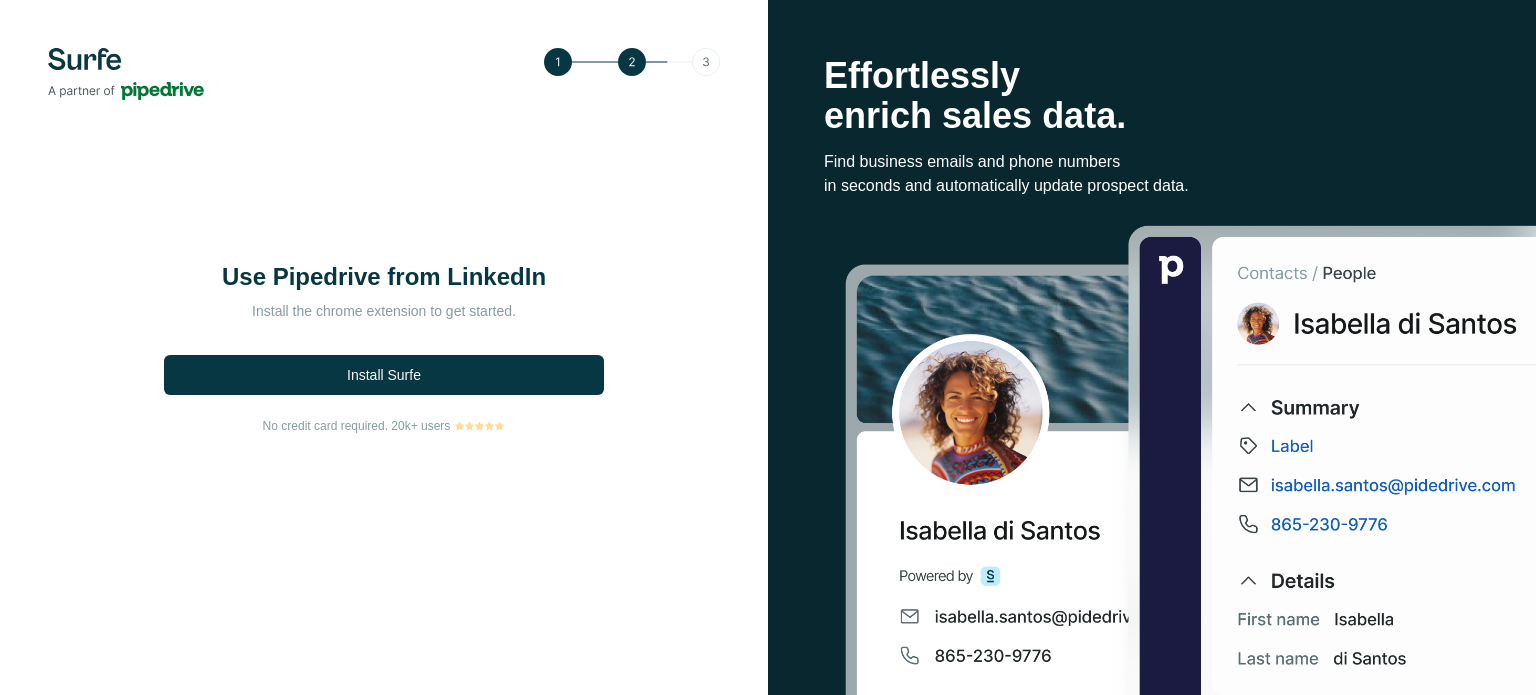 scroll, scrollTop: 0, scrollLeft: 0, axis: both 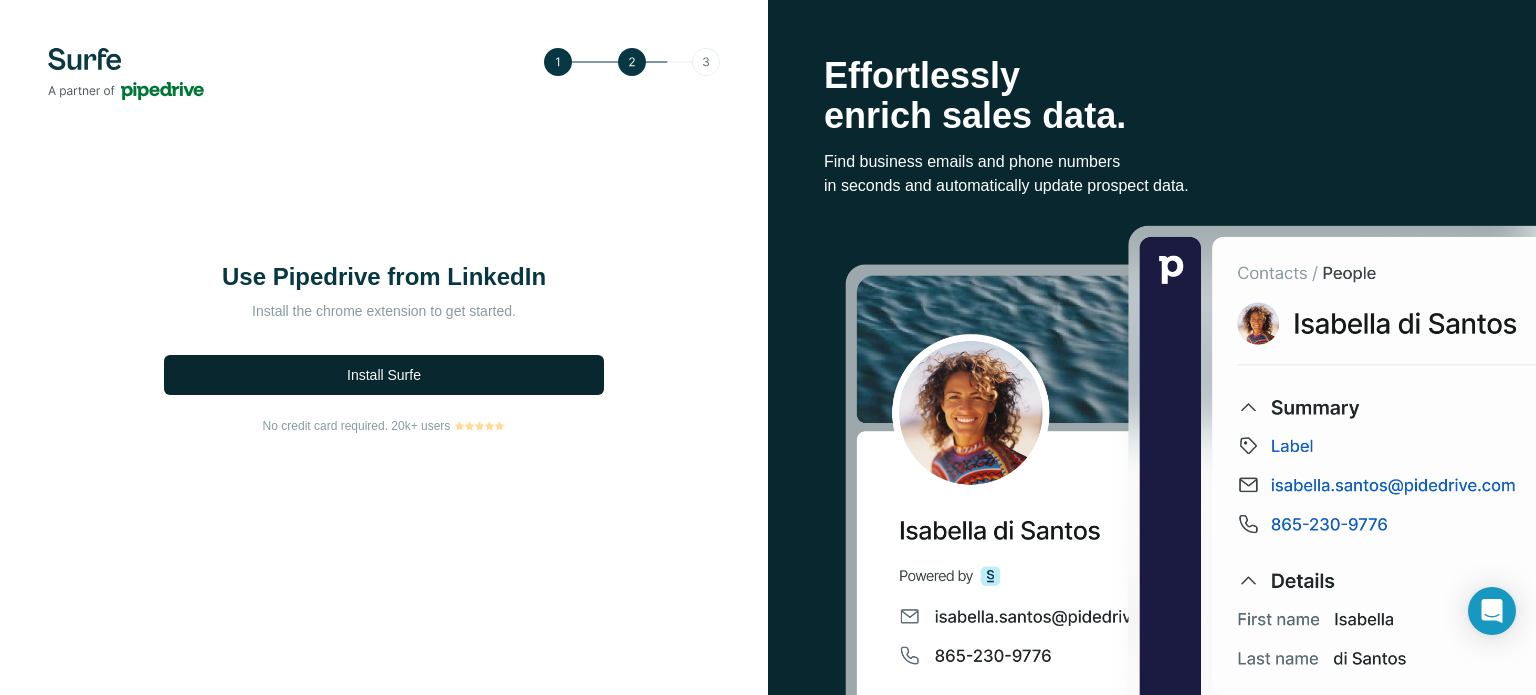 click on "Install Surfe" at bounding box center (384, 375) 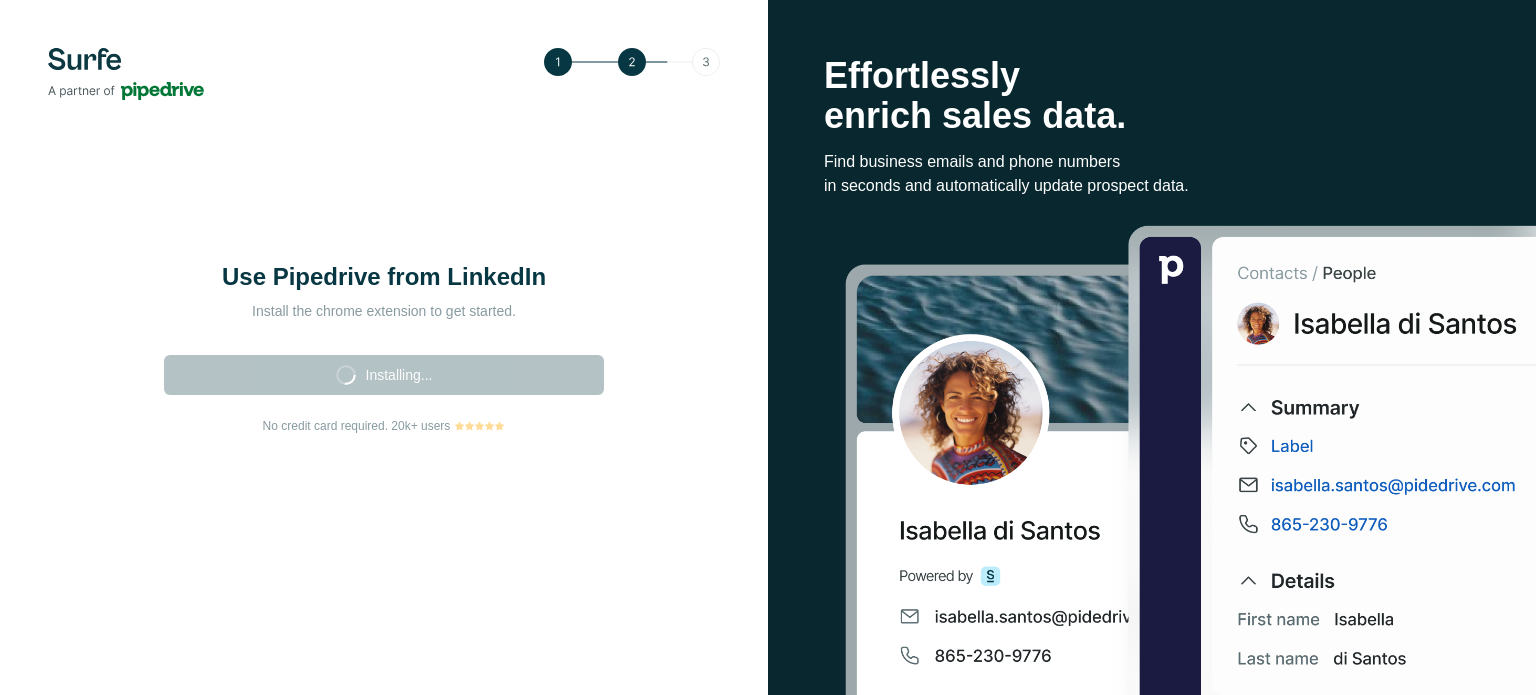 scroll, scrollTop: 0, scrollLeft: 0, axis: both 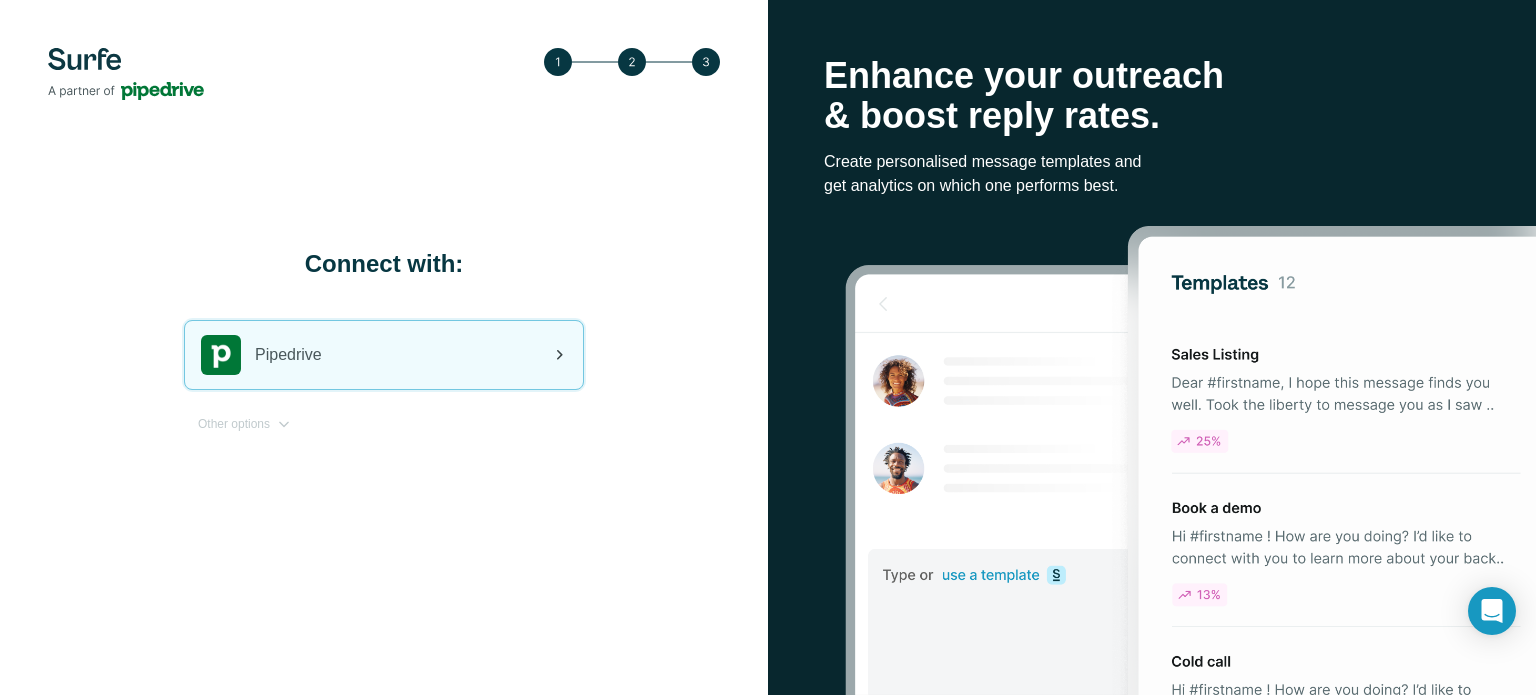 click 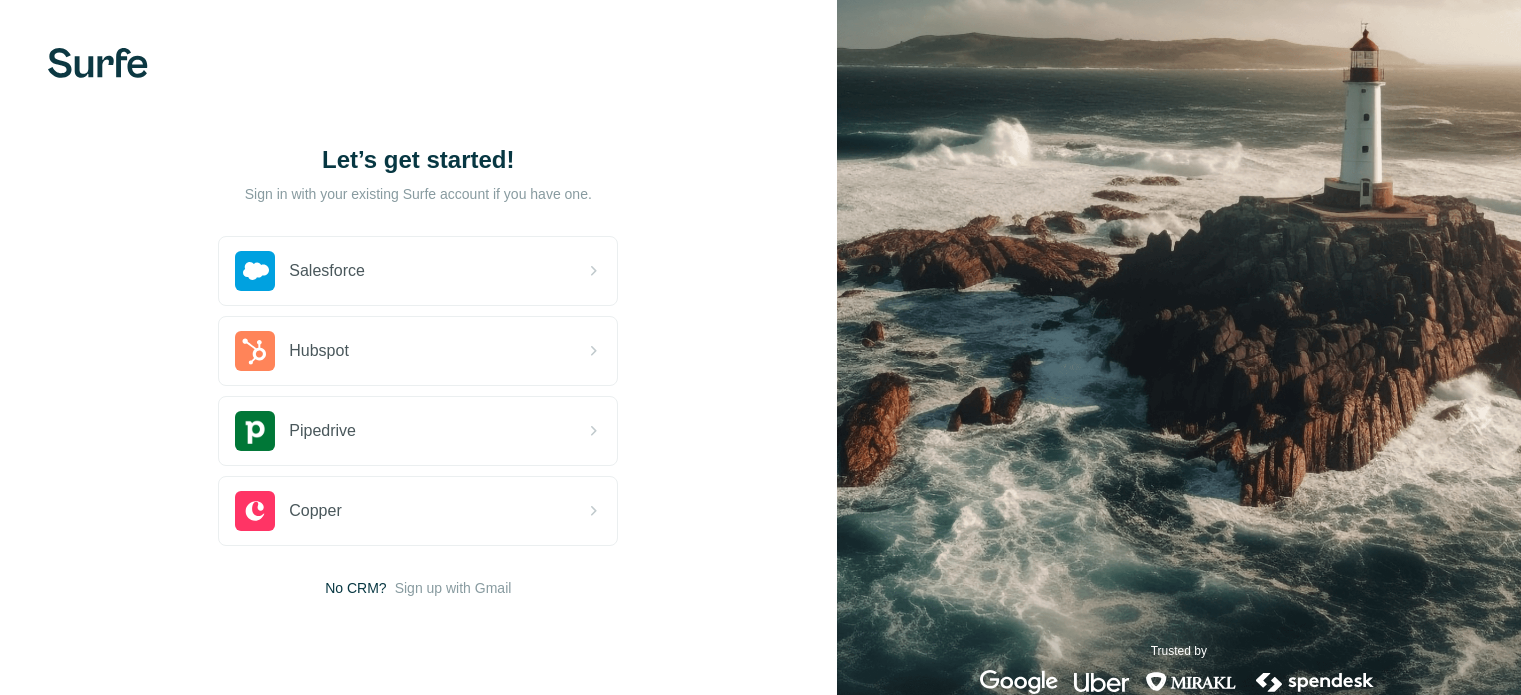 scroll, scrollTop: 0, scrollLeft: 0, axis: both 